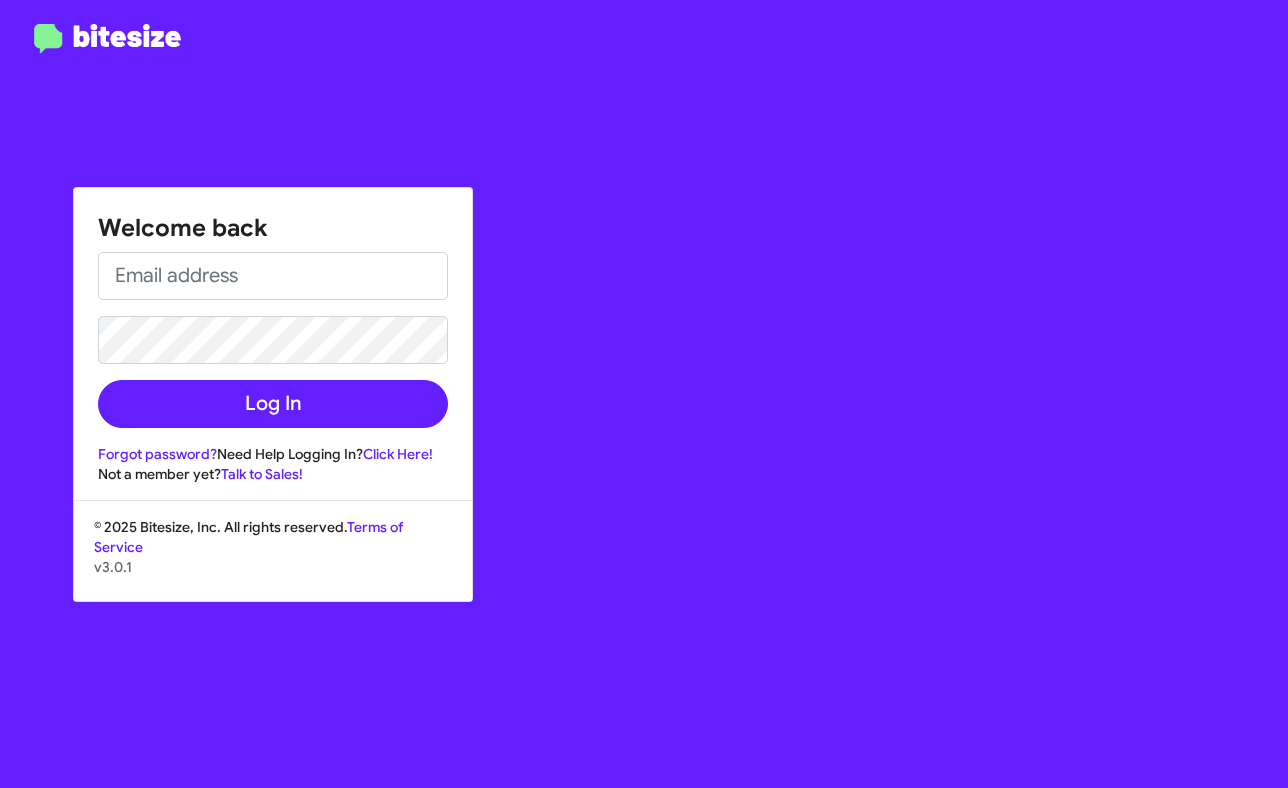 scroll, scrollTop: 0, scrollLeft: 0, axis: both 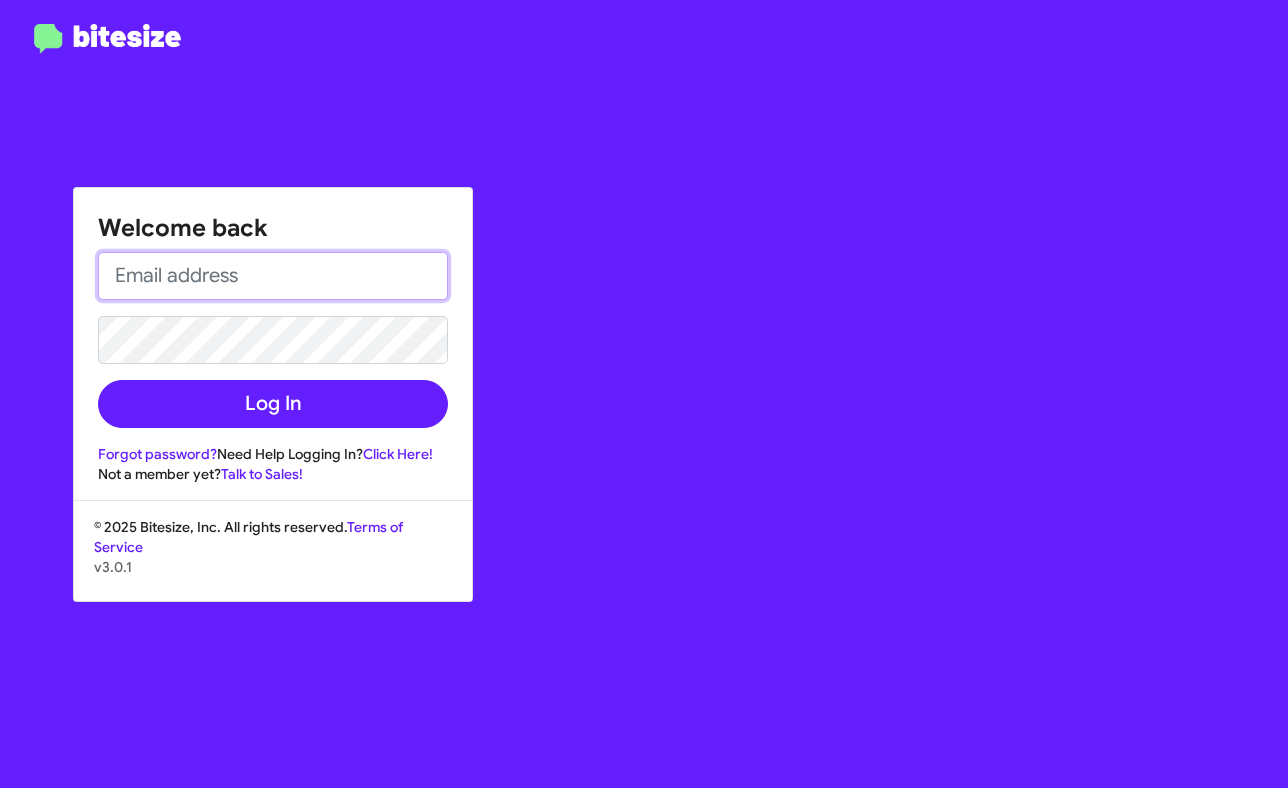 type on "[EMAIL]" 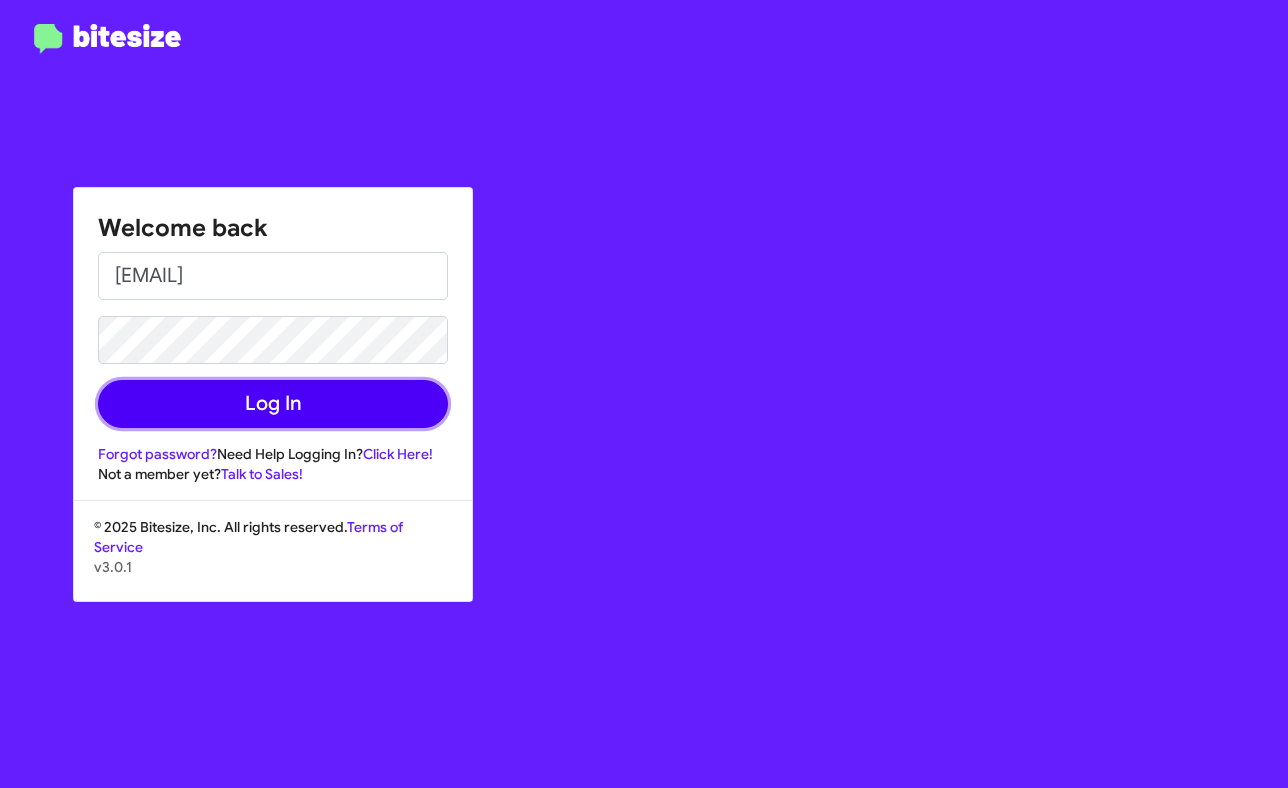 click on "Log In" 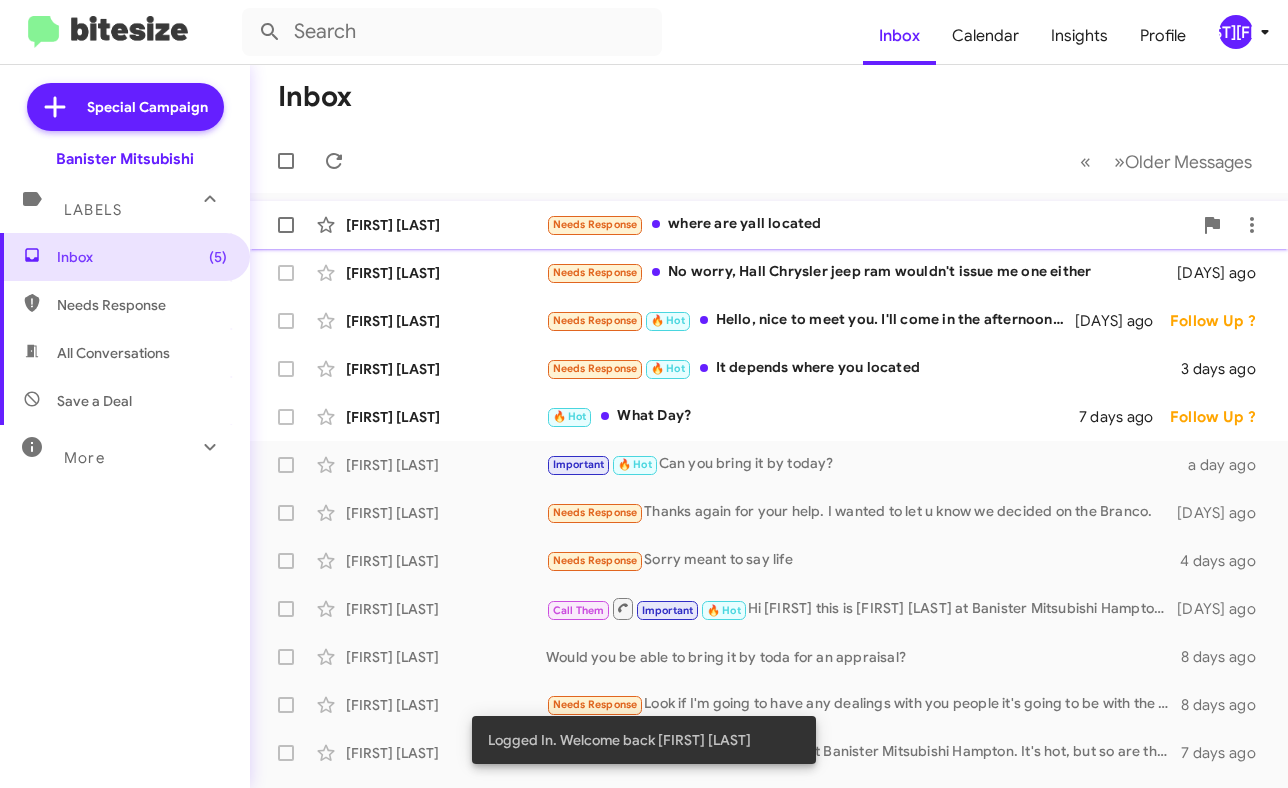 click on "Needs Response   where are yall located" 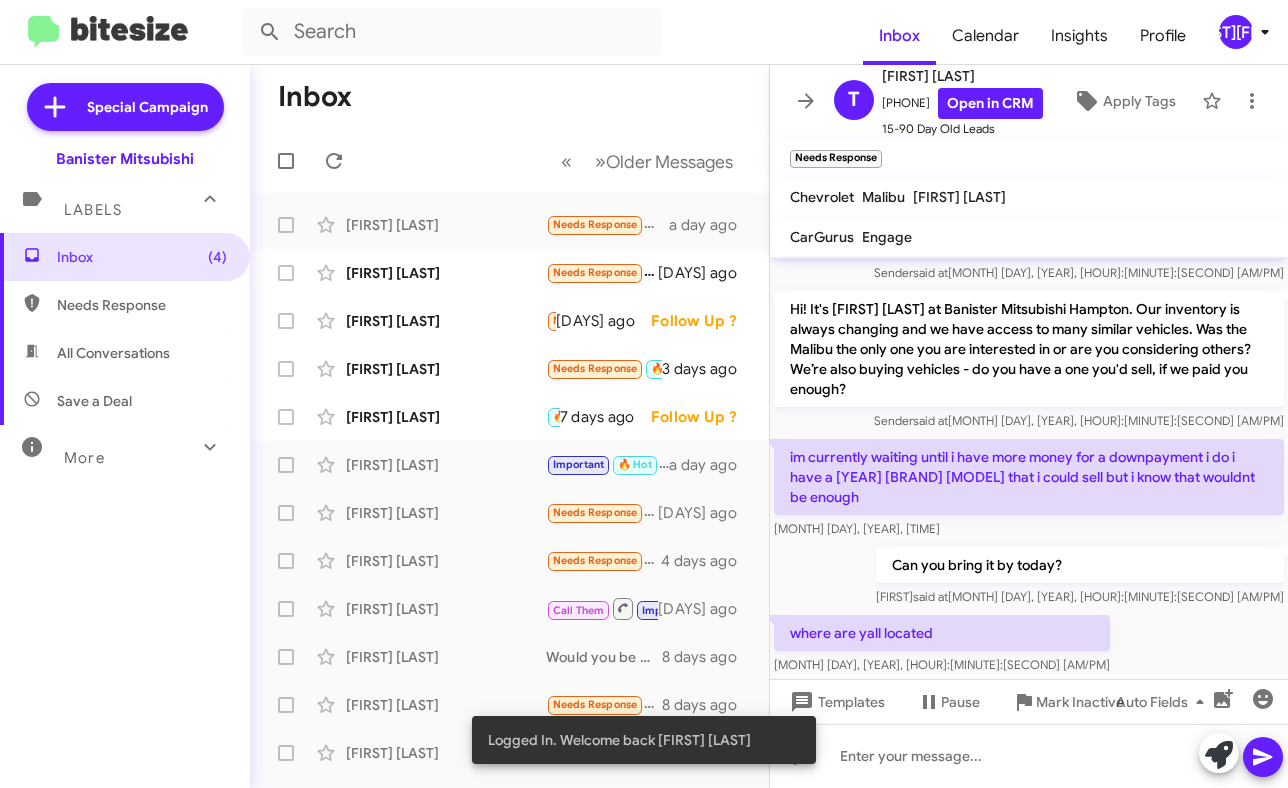 scroll, scrollTop: 602, scrollLeft: 0, axis: vertical 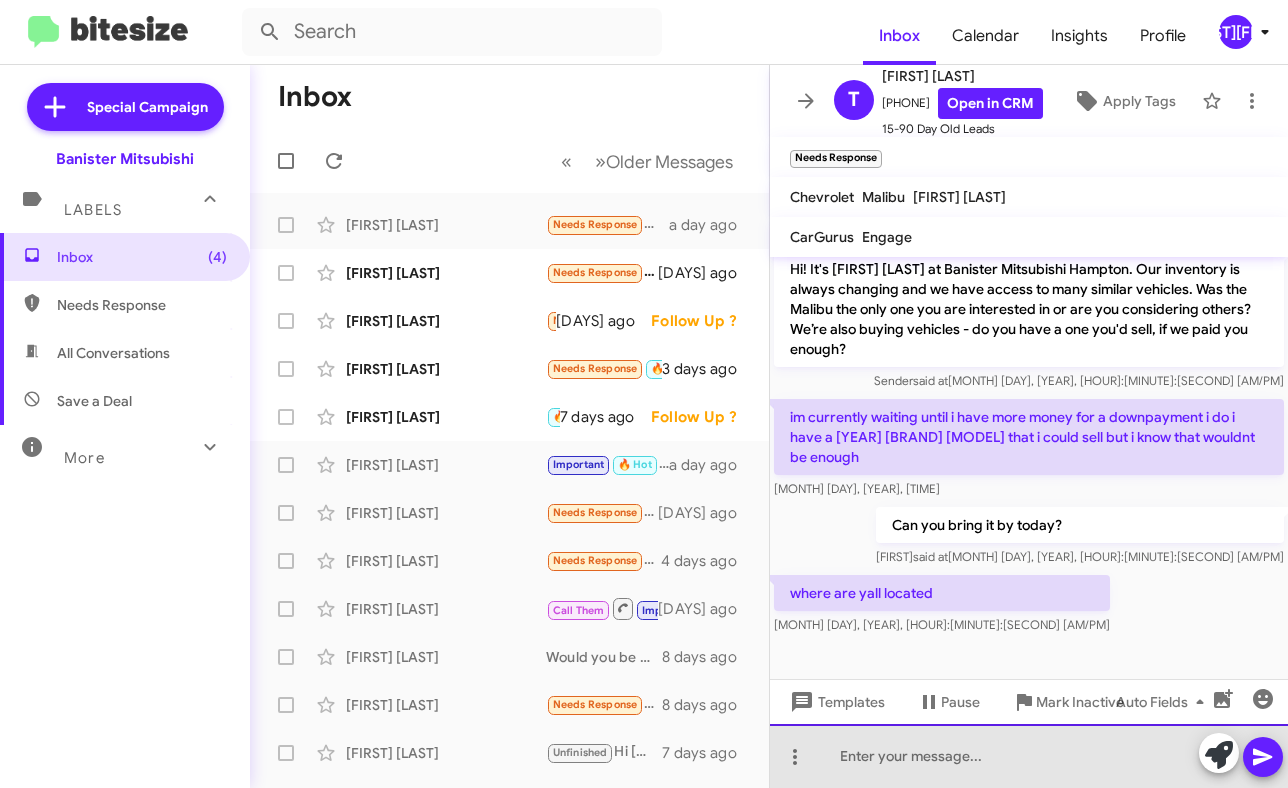 click 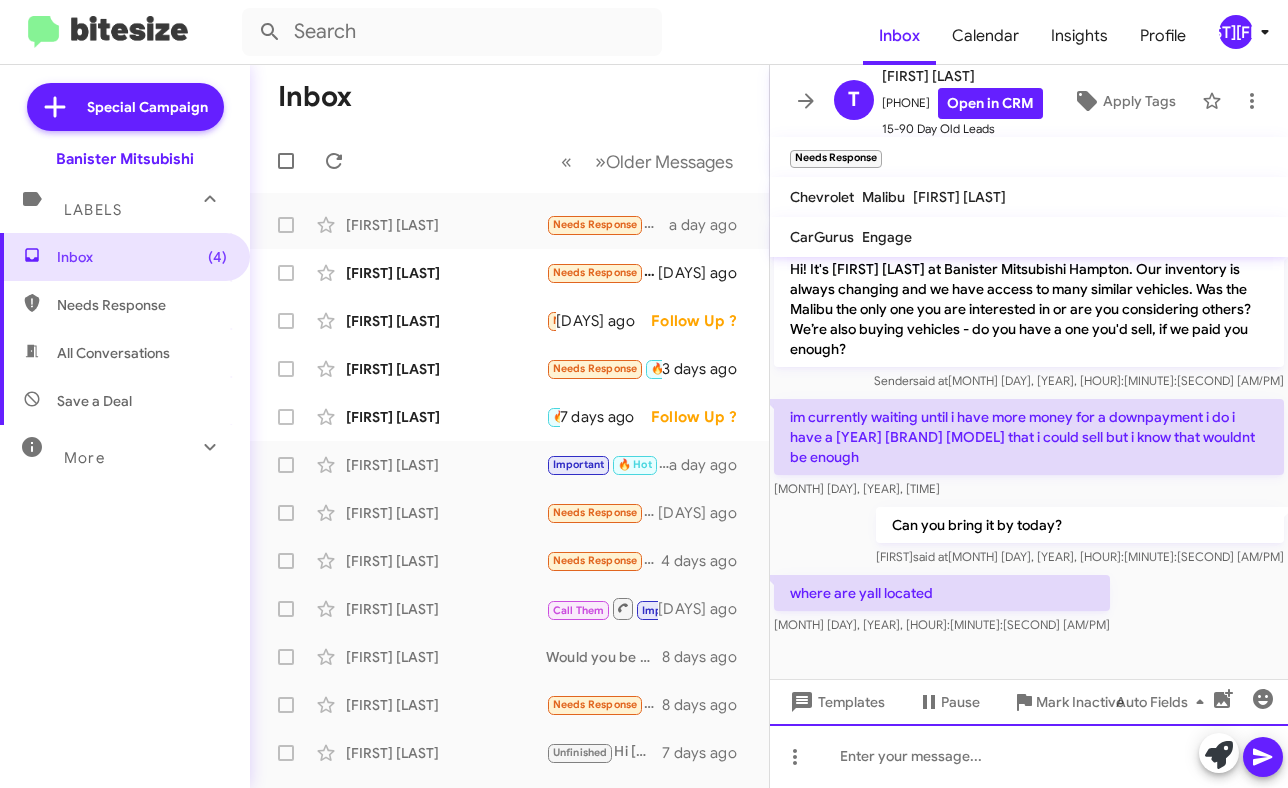 type 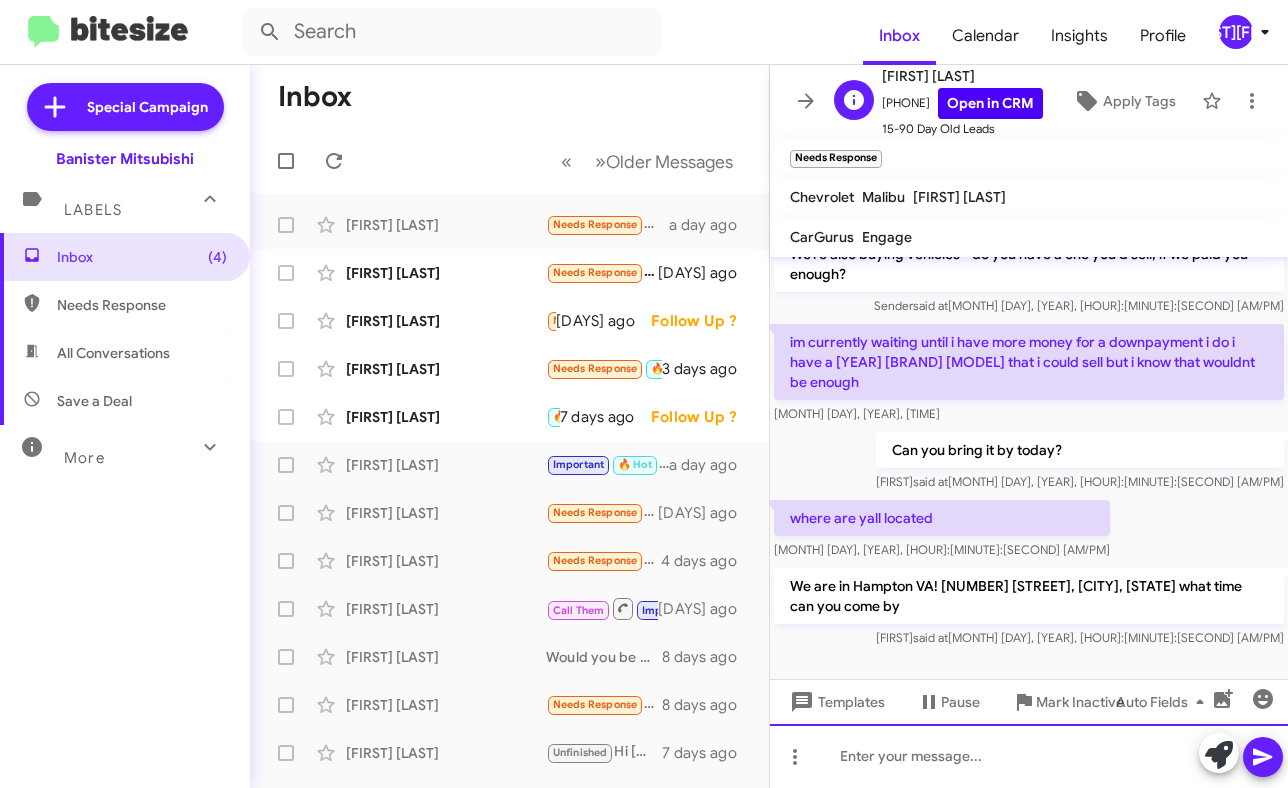 scroll, scrollTop: 695, scrollLeft: 0, axis: vertical 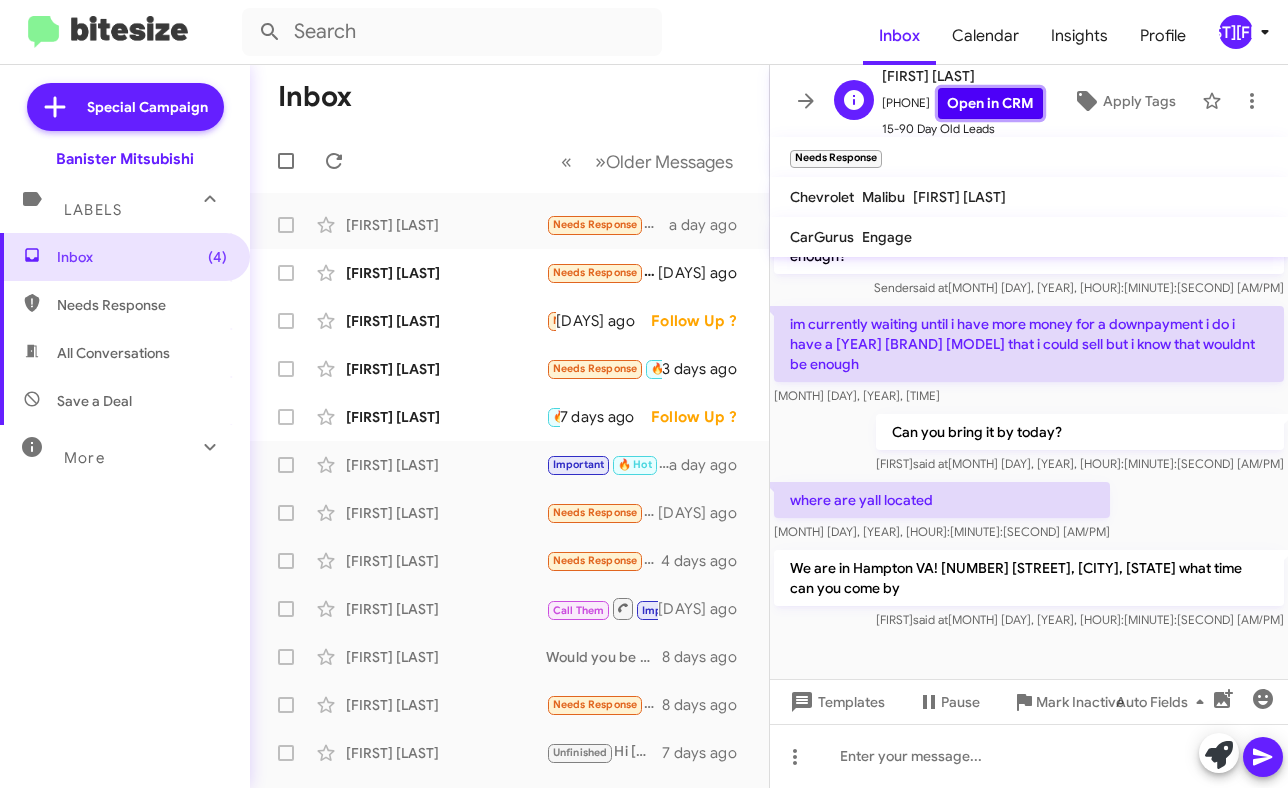 click on "Open in CRM" 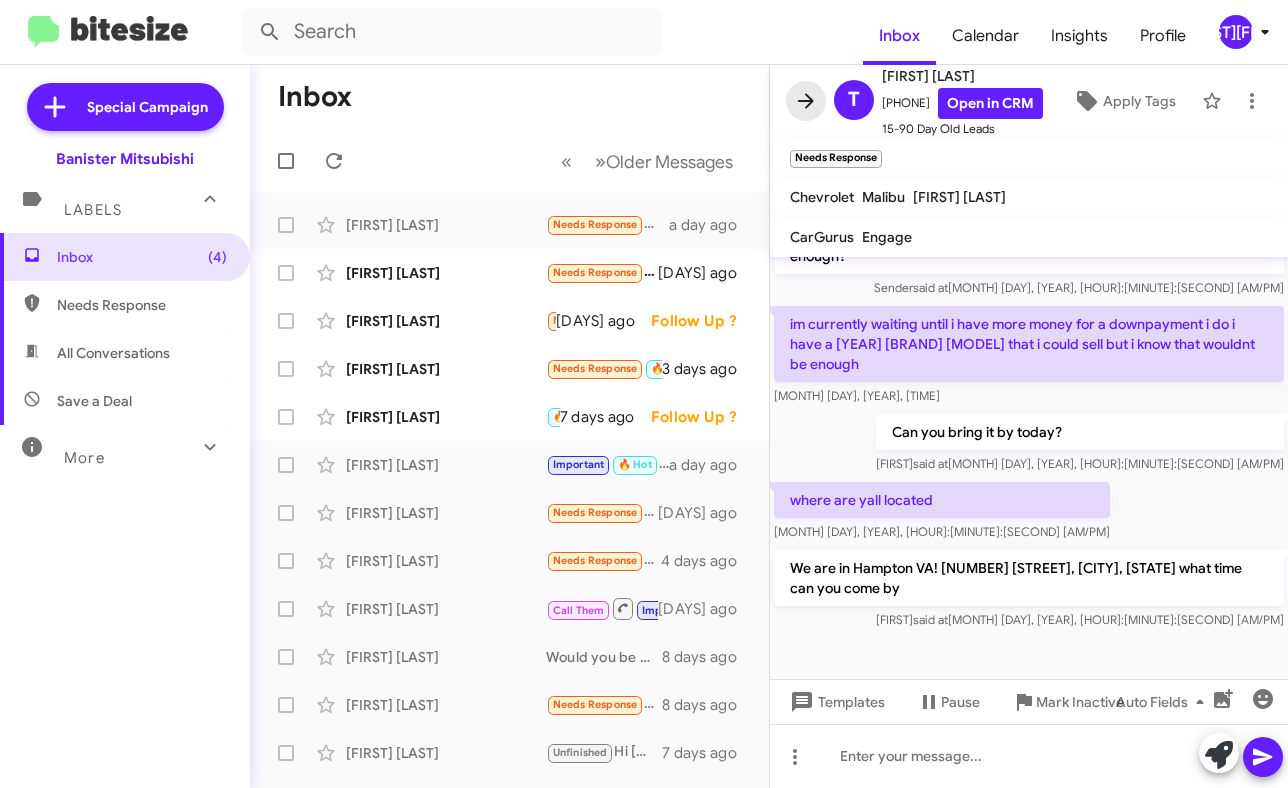 click 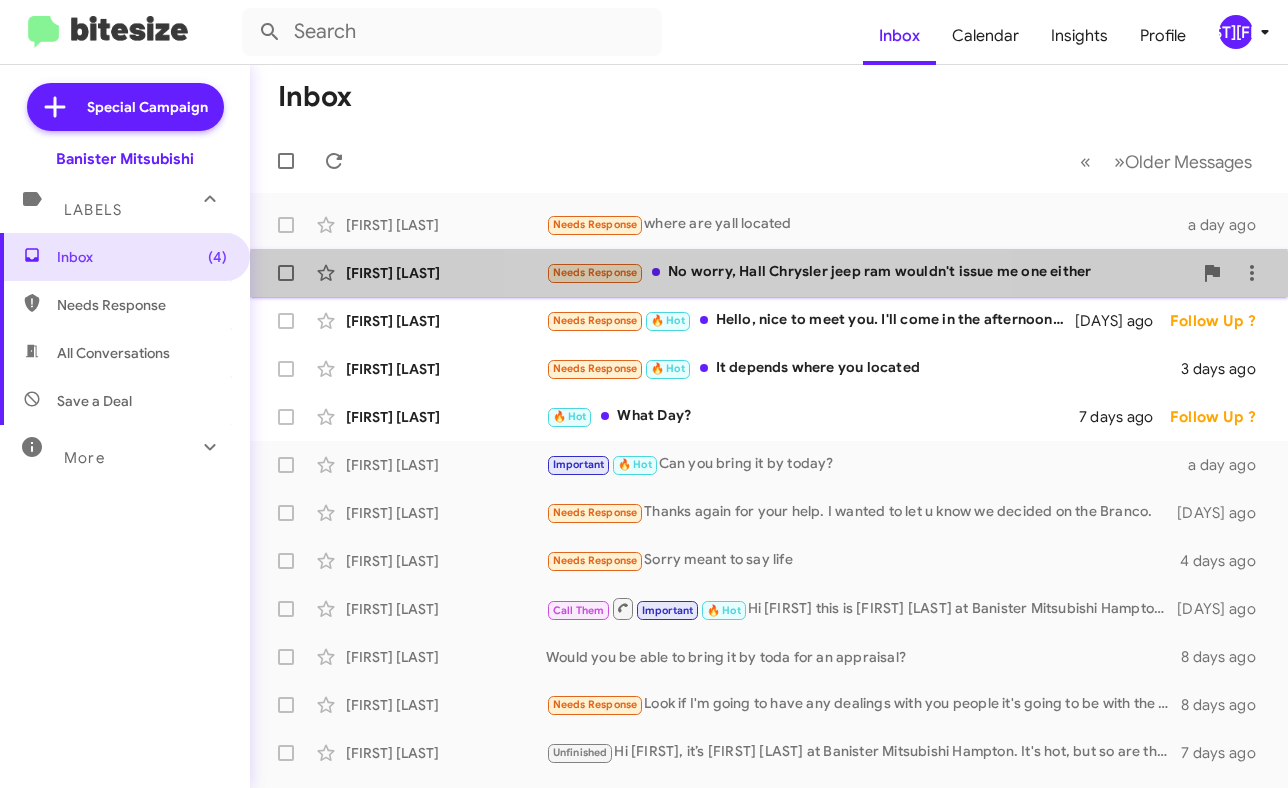 click on "Hi [FIRST] [LAST] Needs Response   No worry, Hall Chrysler jeep ram wouldn't issue me one either   [PHONE] [NUMBER] days ago" 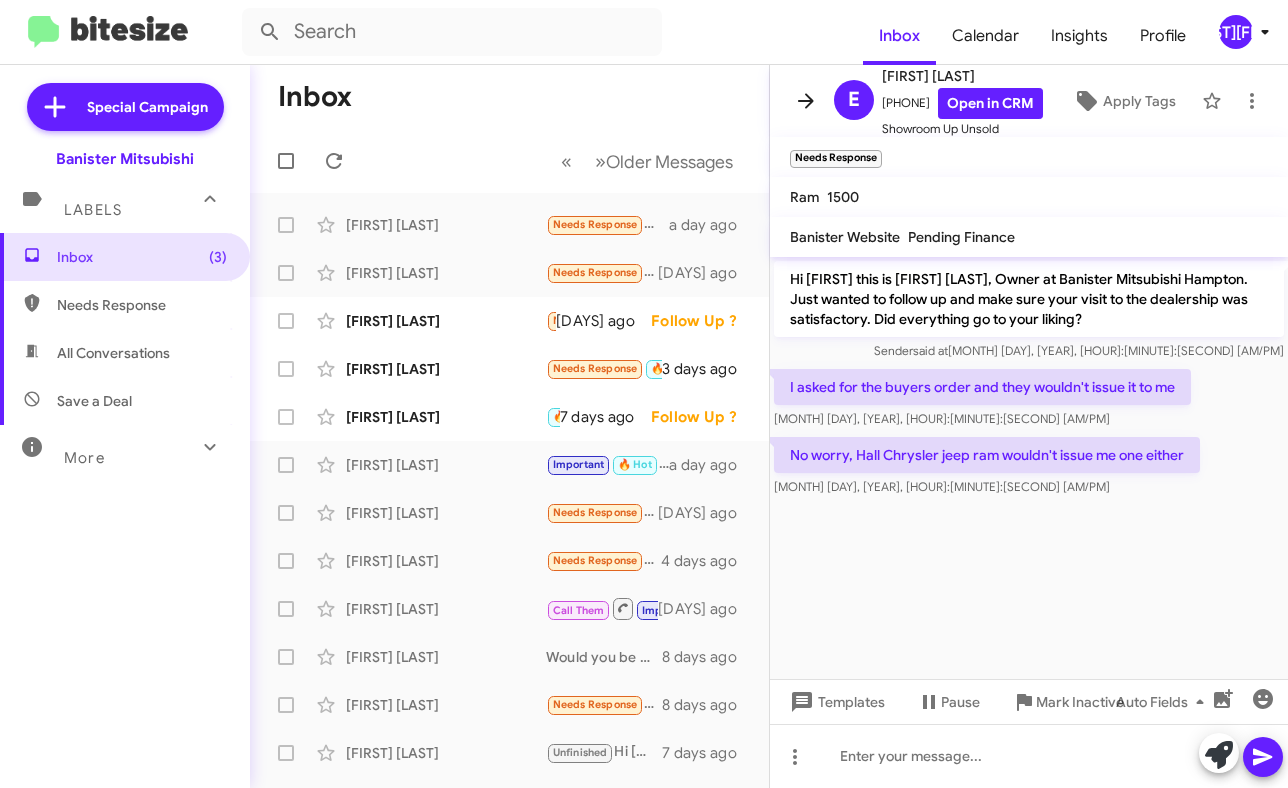 click 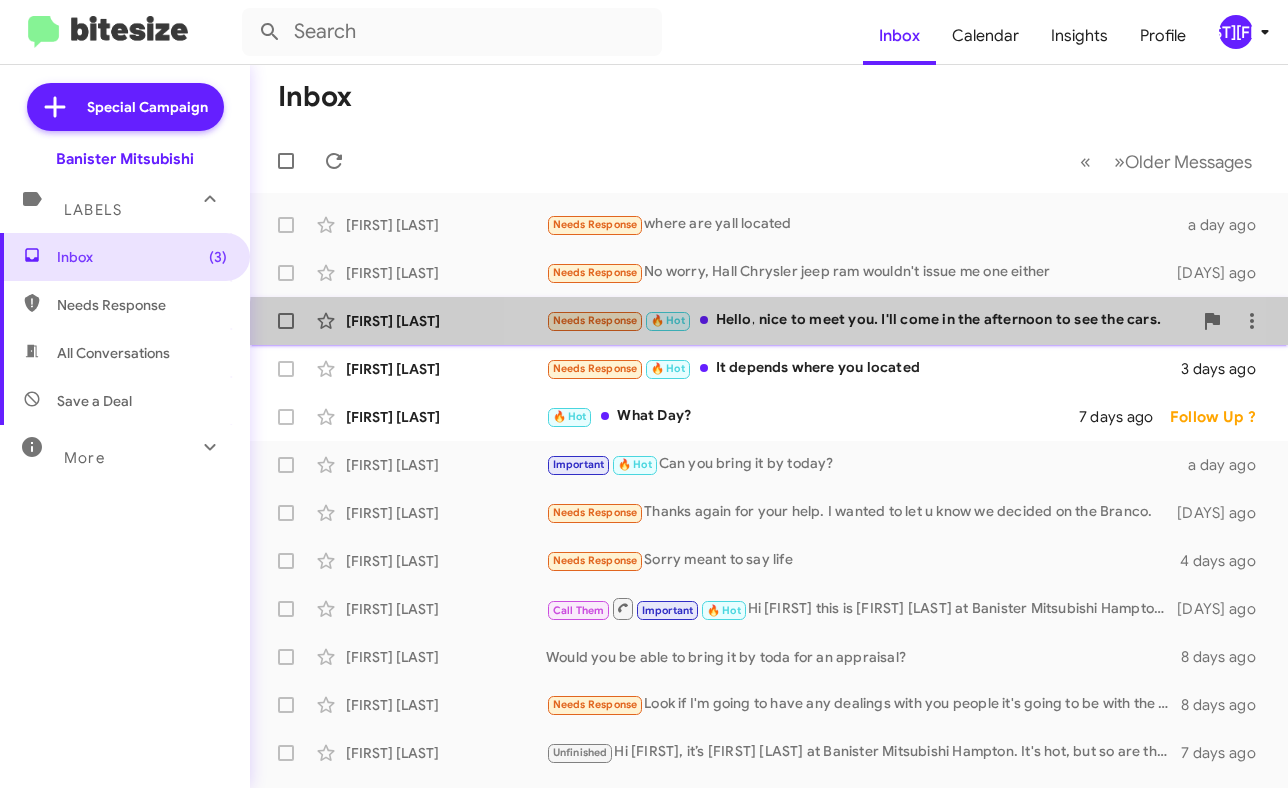 click on "[FIRST] [LAST] Needs Response 🔥 Hot Hello, nice to meet you. I'll come in the afternoon to see the cars. [DAYS] ago Follow Up ?" 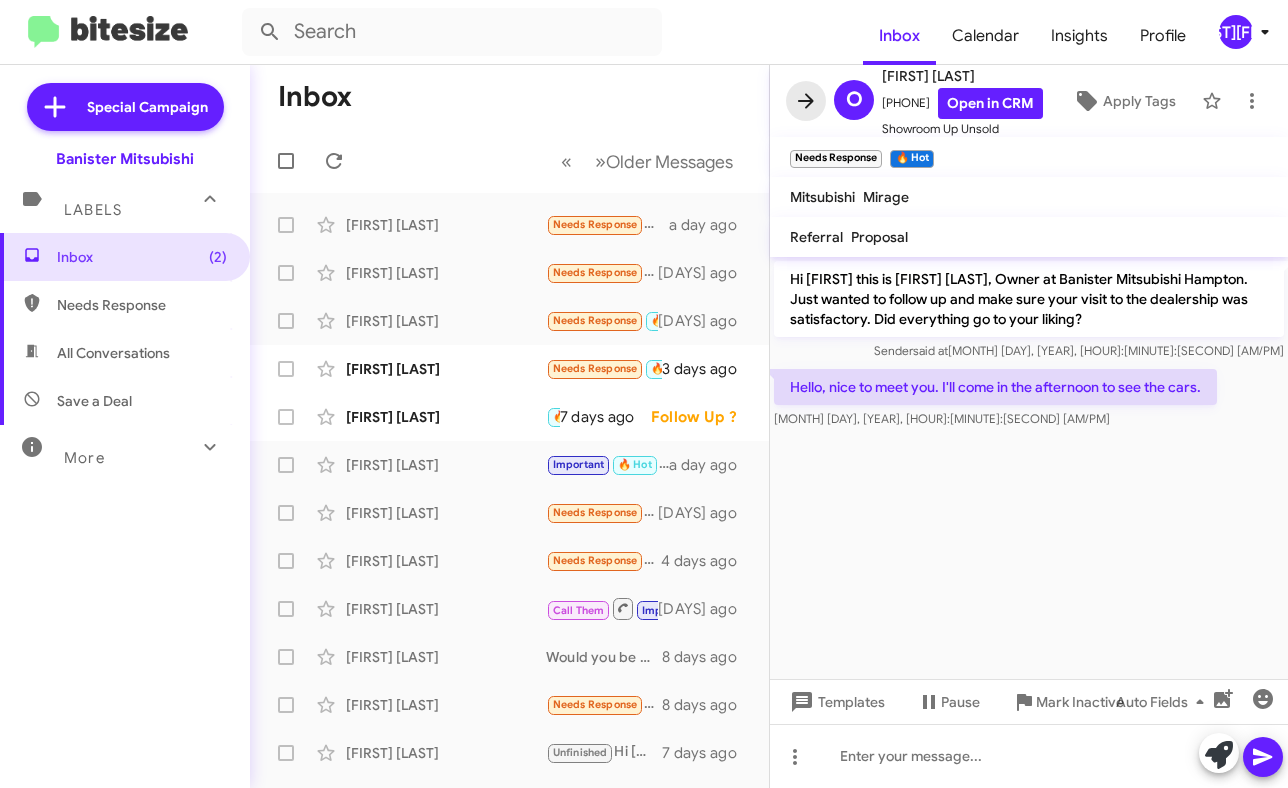 click 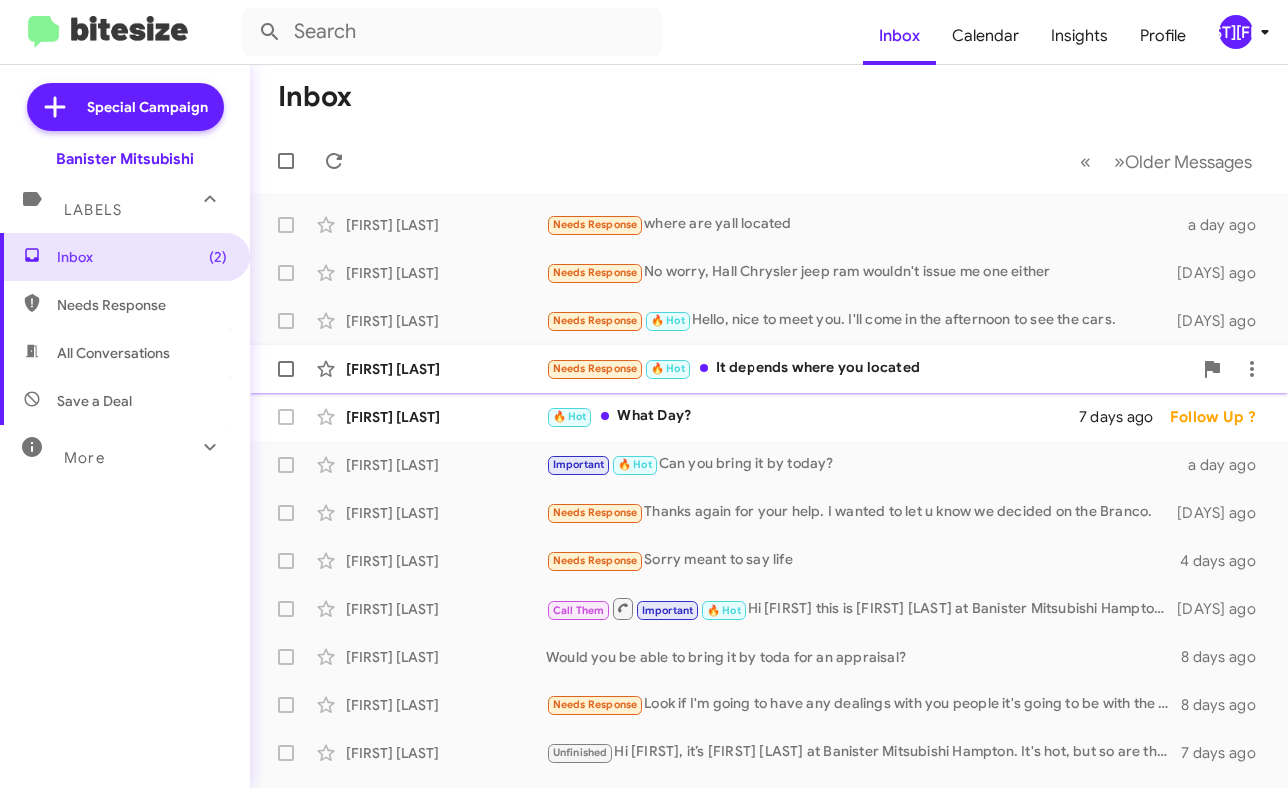 click on "[FIRST] [LAST] Needs Response   🔥 Hot   It depends where you located   [NUMBER] days ago" 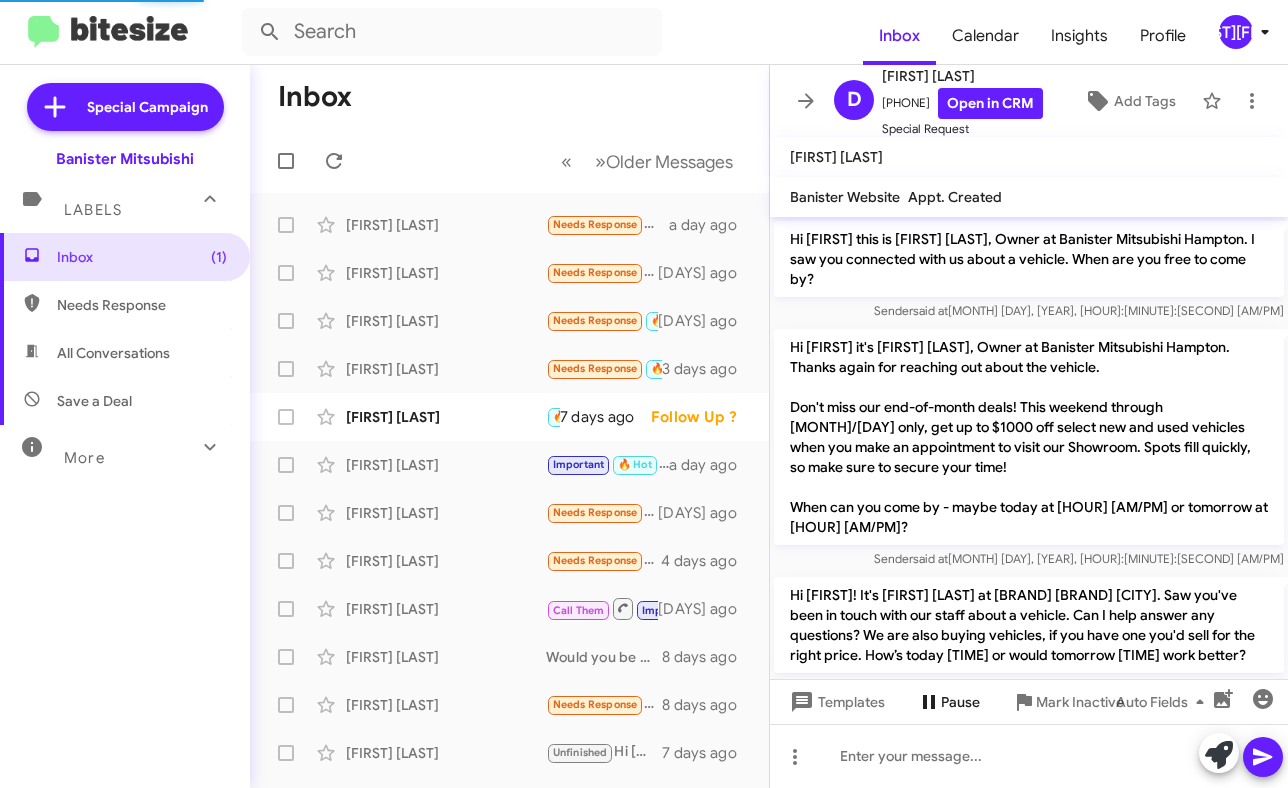scroll, scrollTop: 808, scrollLeft: 0, axis: vertical 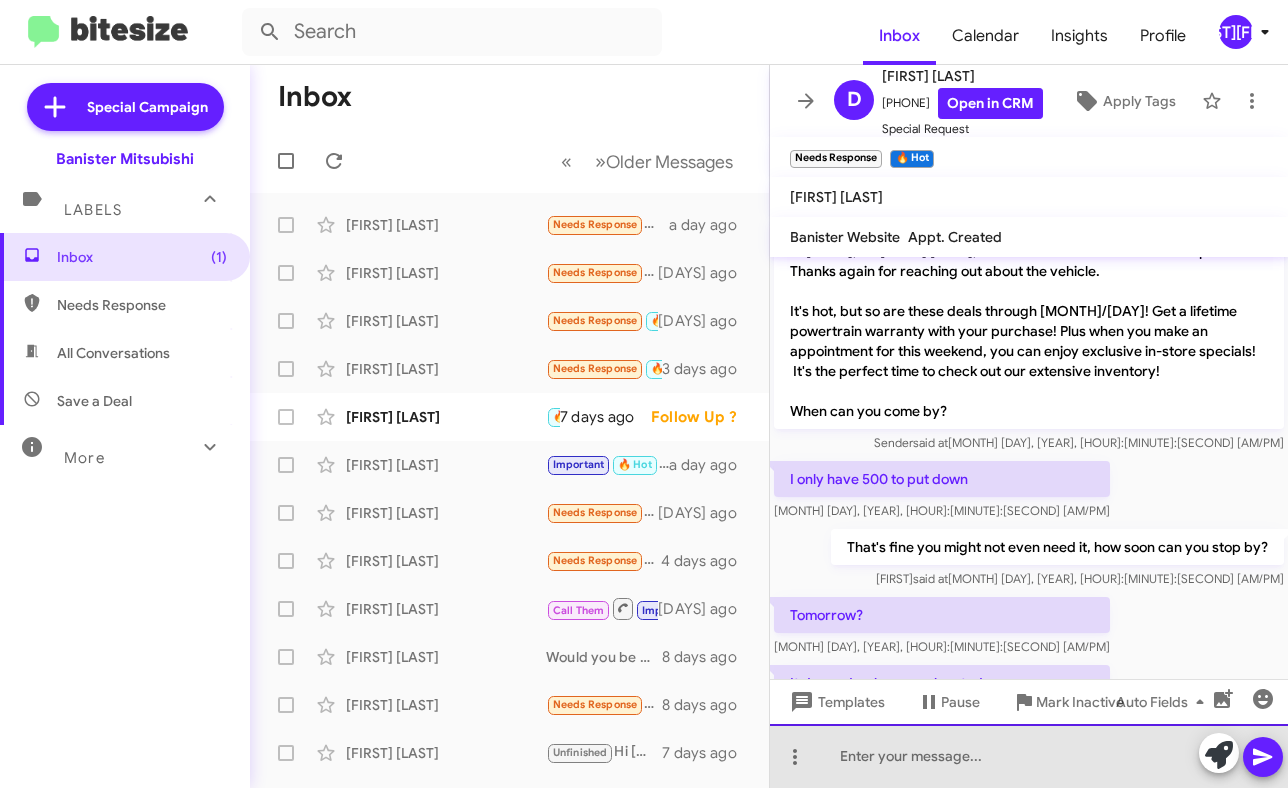click 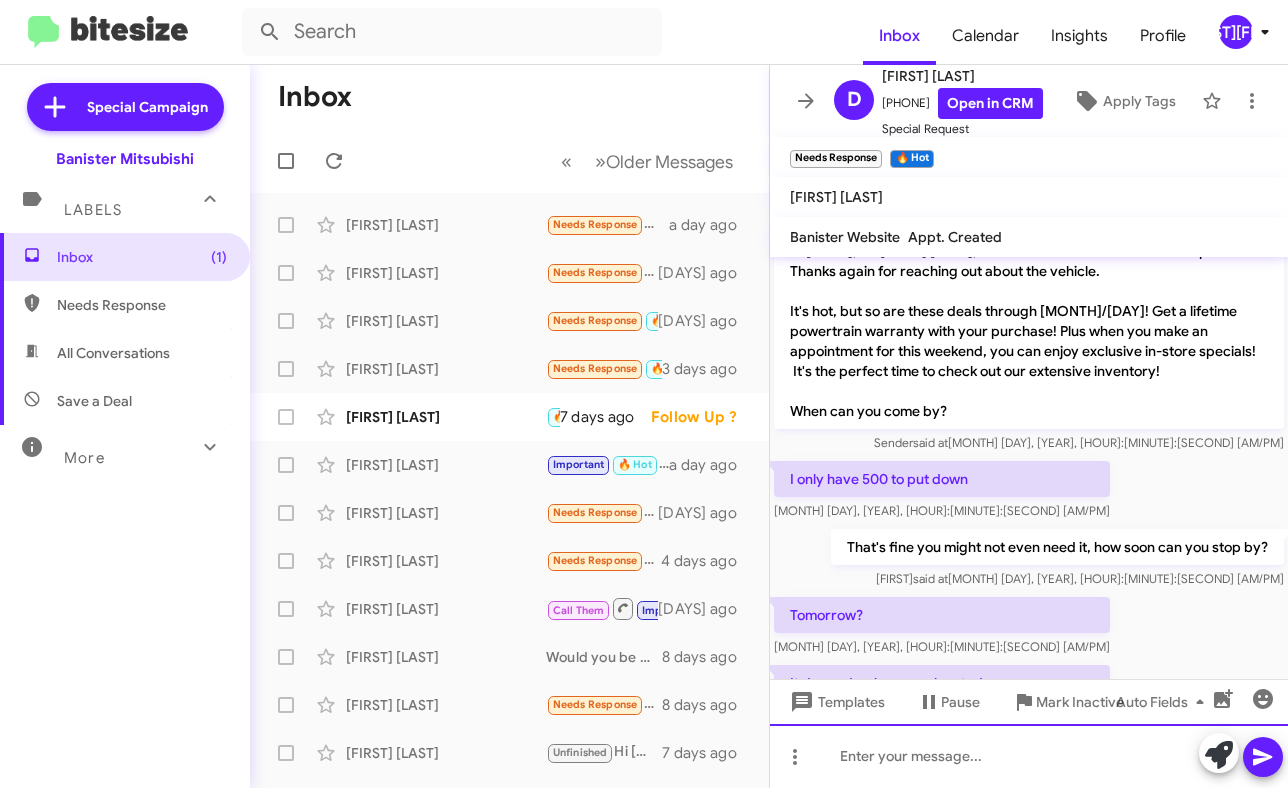 type 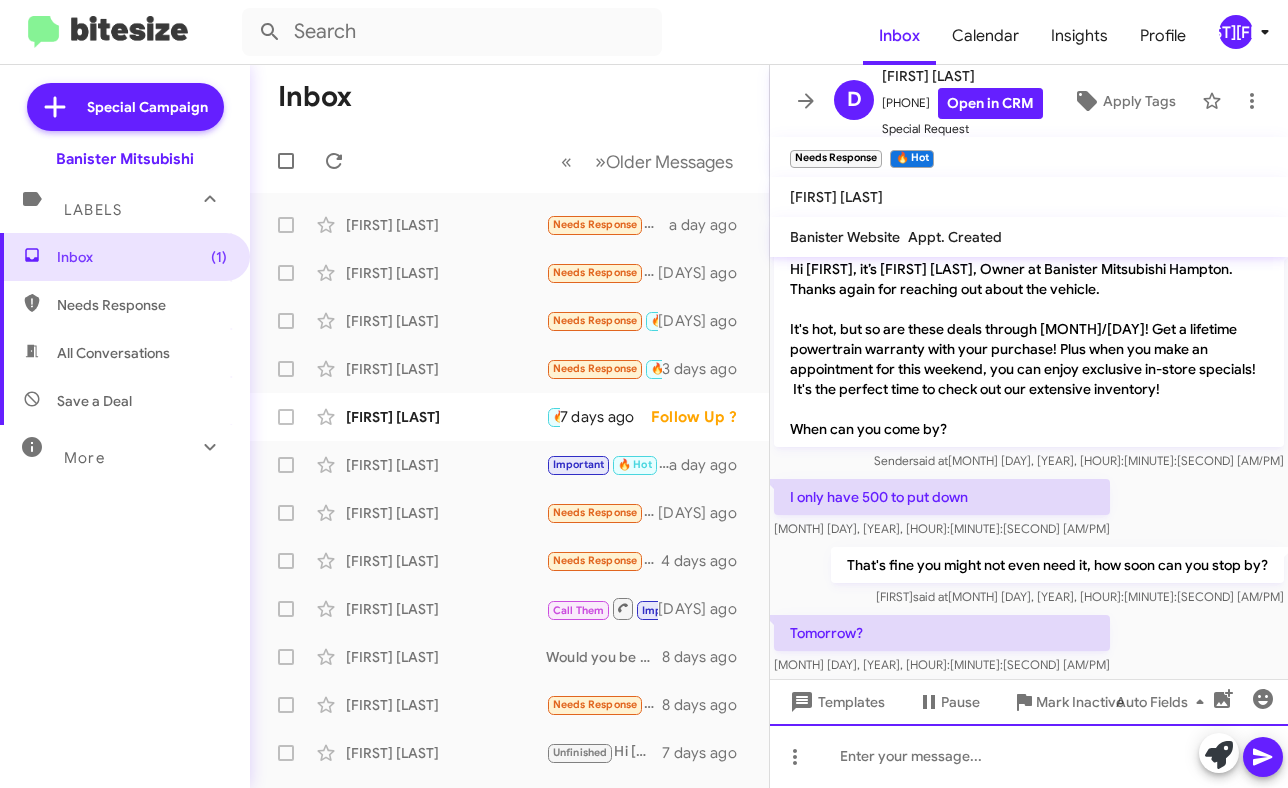 scroll, scrollTop: 921, scrollLeft: 0, axis: vertical 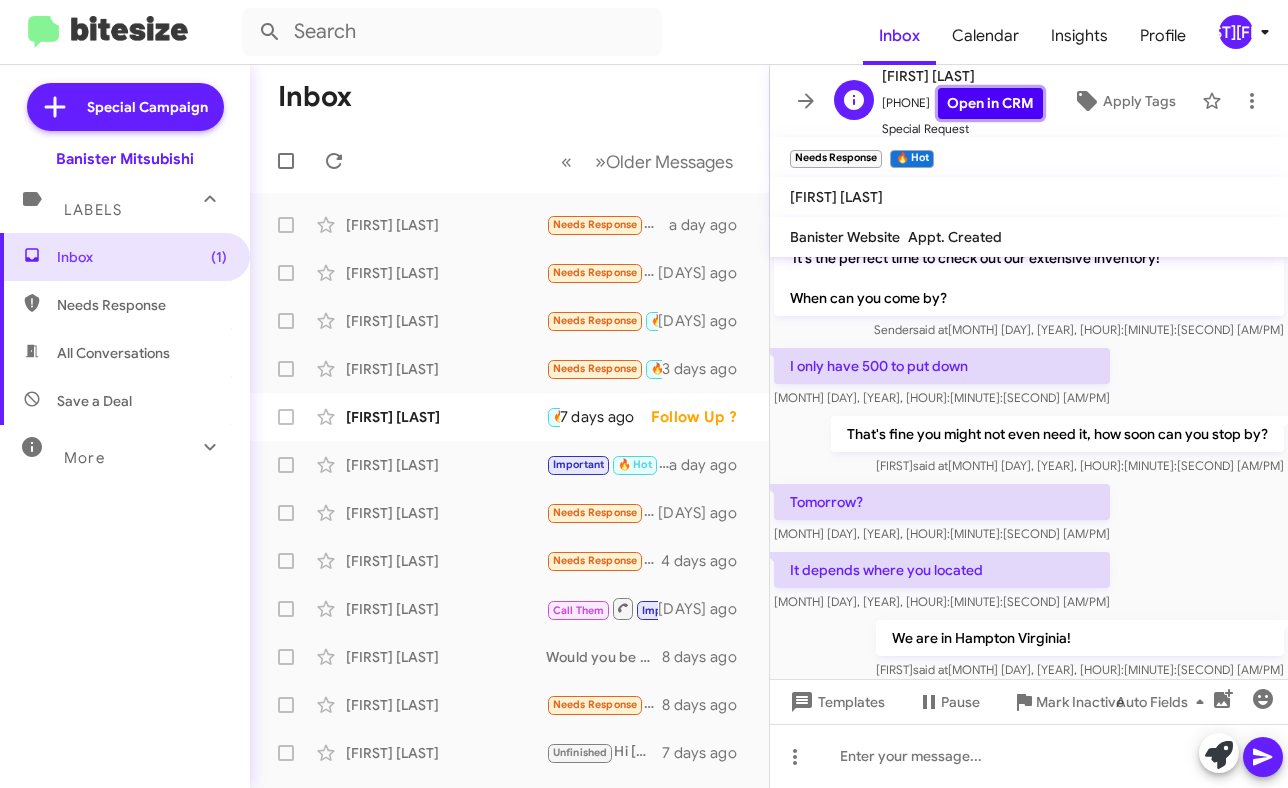 click on "Open in CRM" 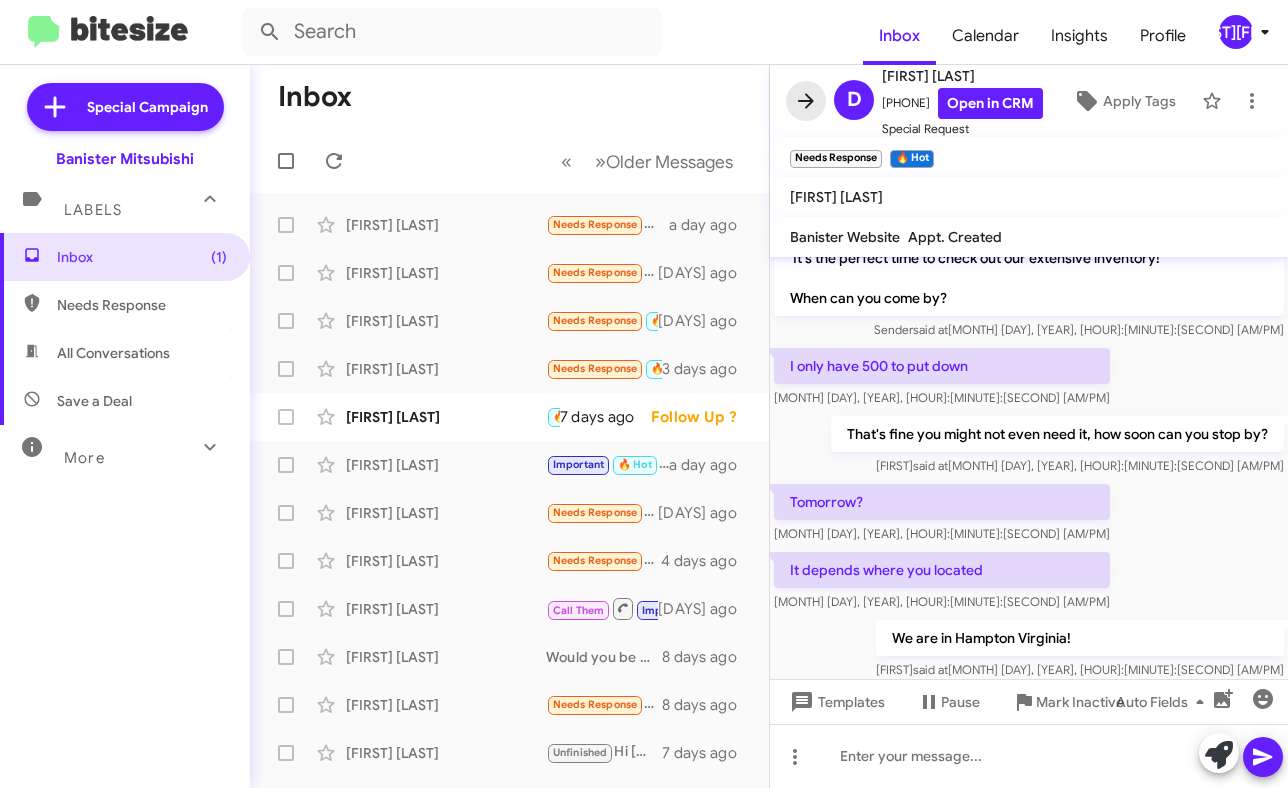click 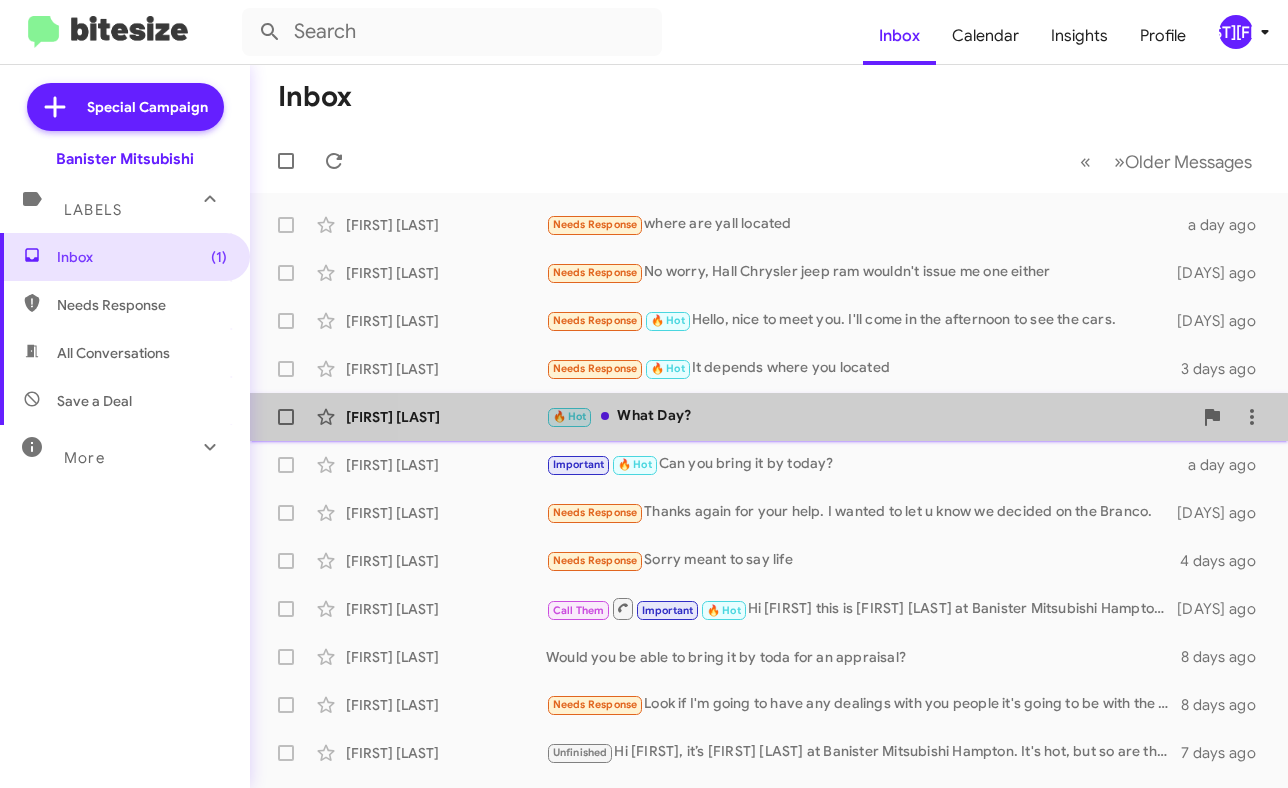 click on "🔥 Hot   What Day?" 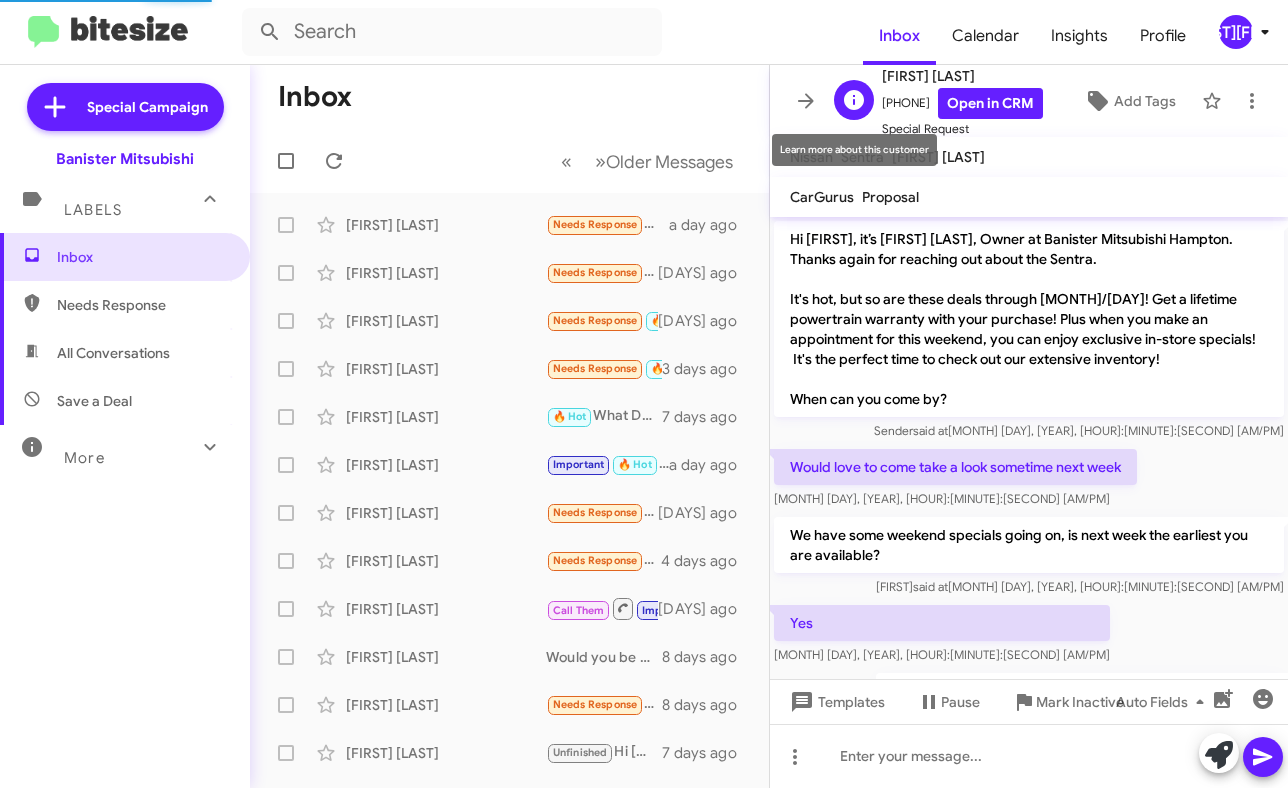 scroll, scrollTop: 3, scrollLeft: 0, axis: vertical 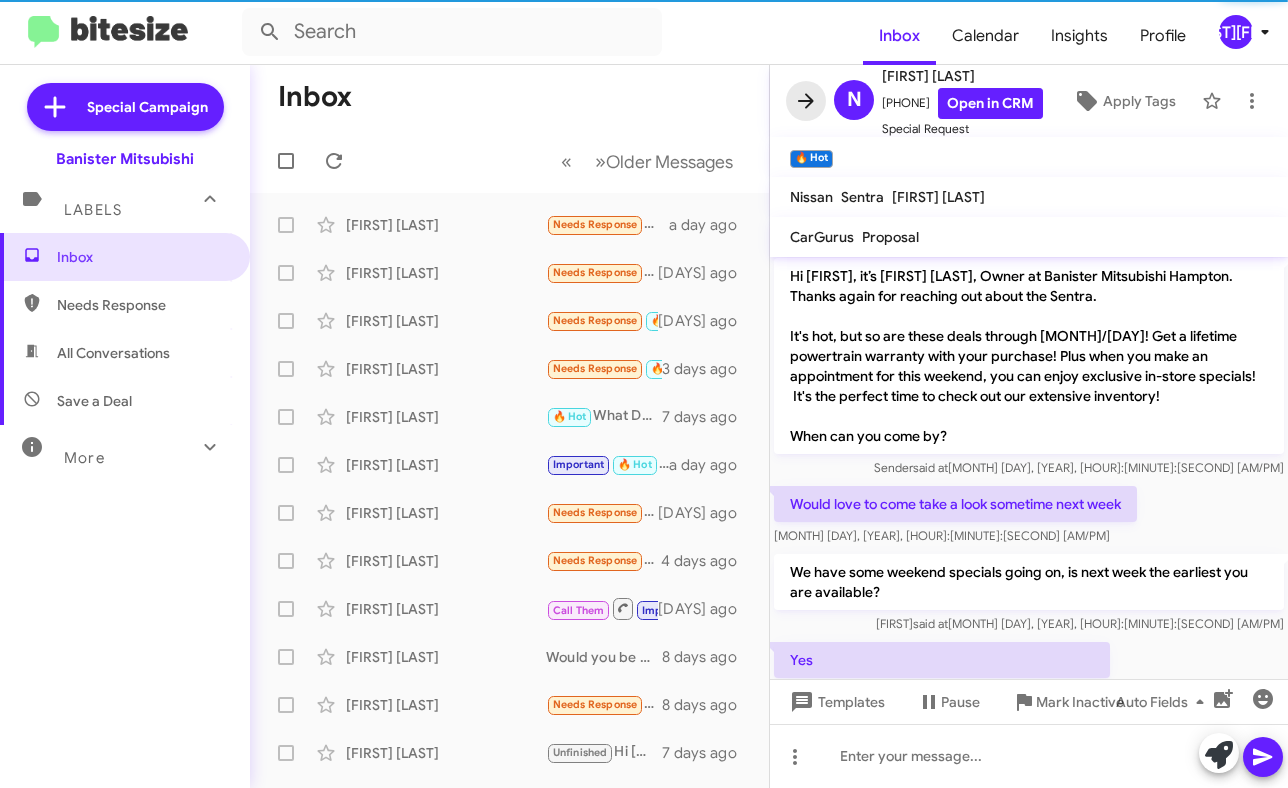 click 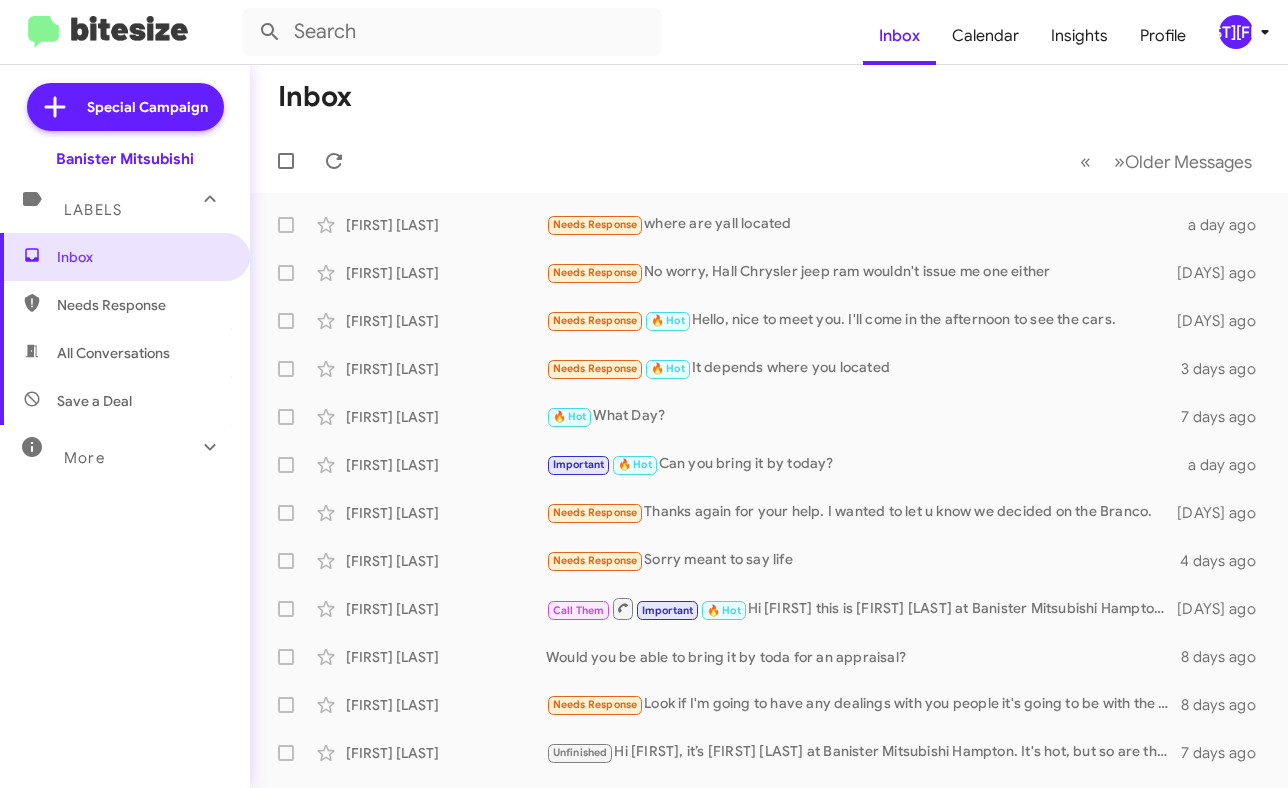 click on "[FIRST][FIRST]" 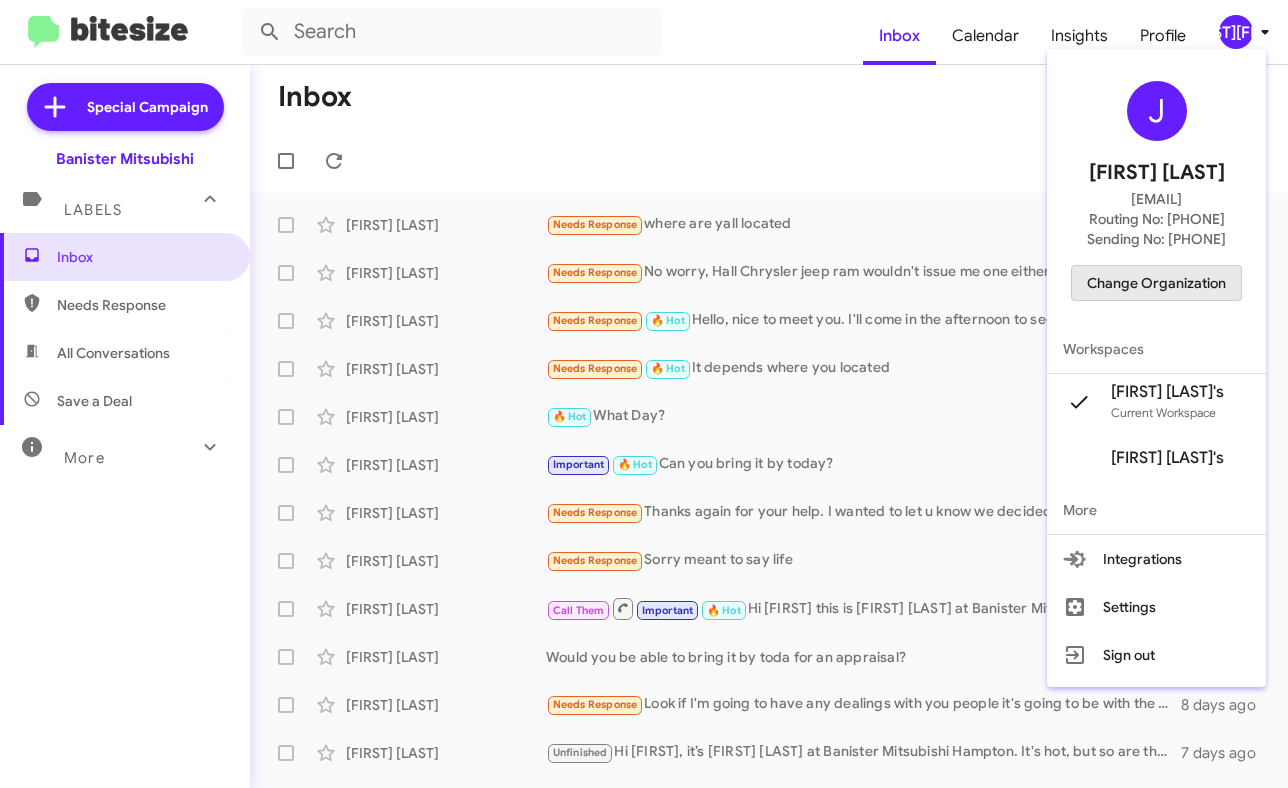 click on "Change Organization" at bounding box center (1156, 283) 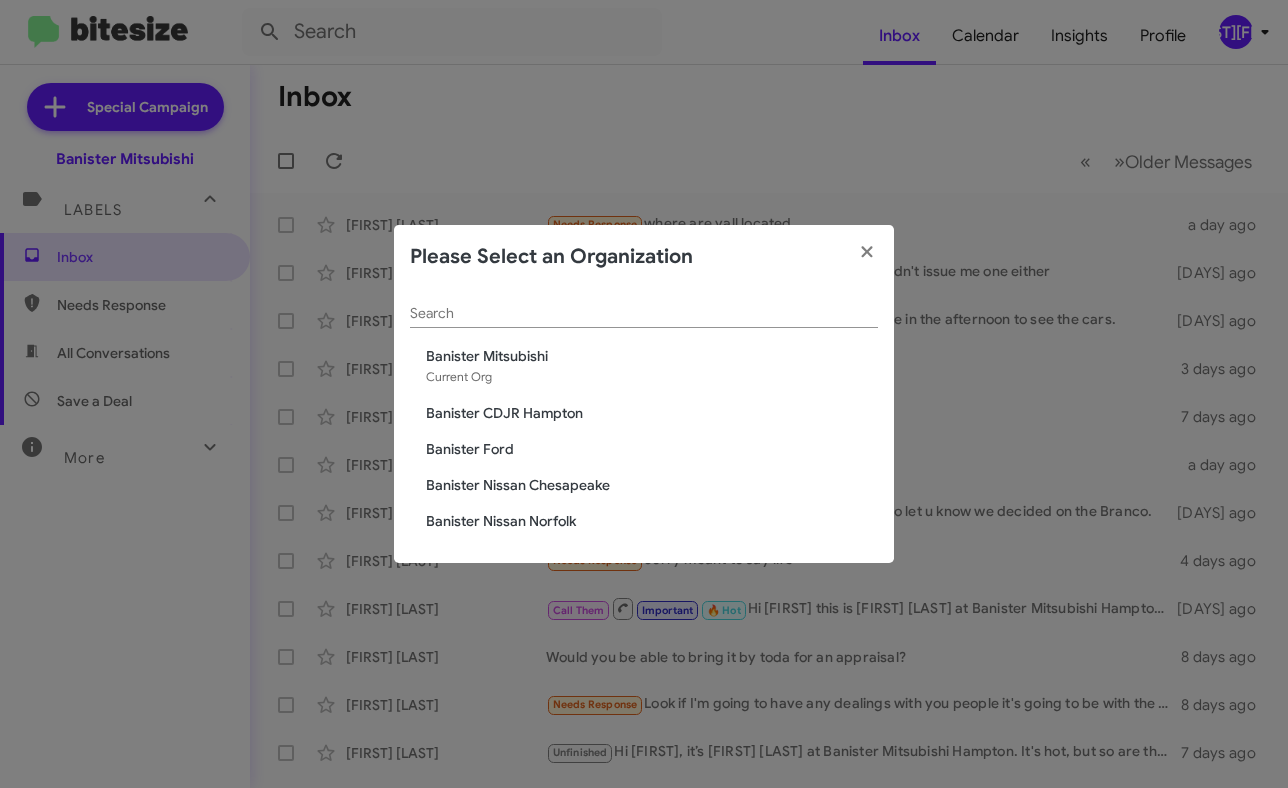 click on "Banister CDJR Hampton" 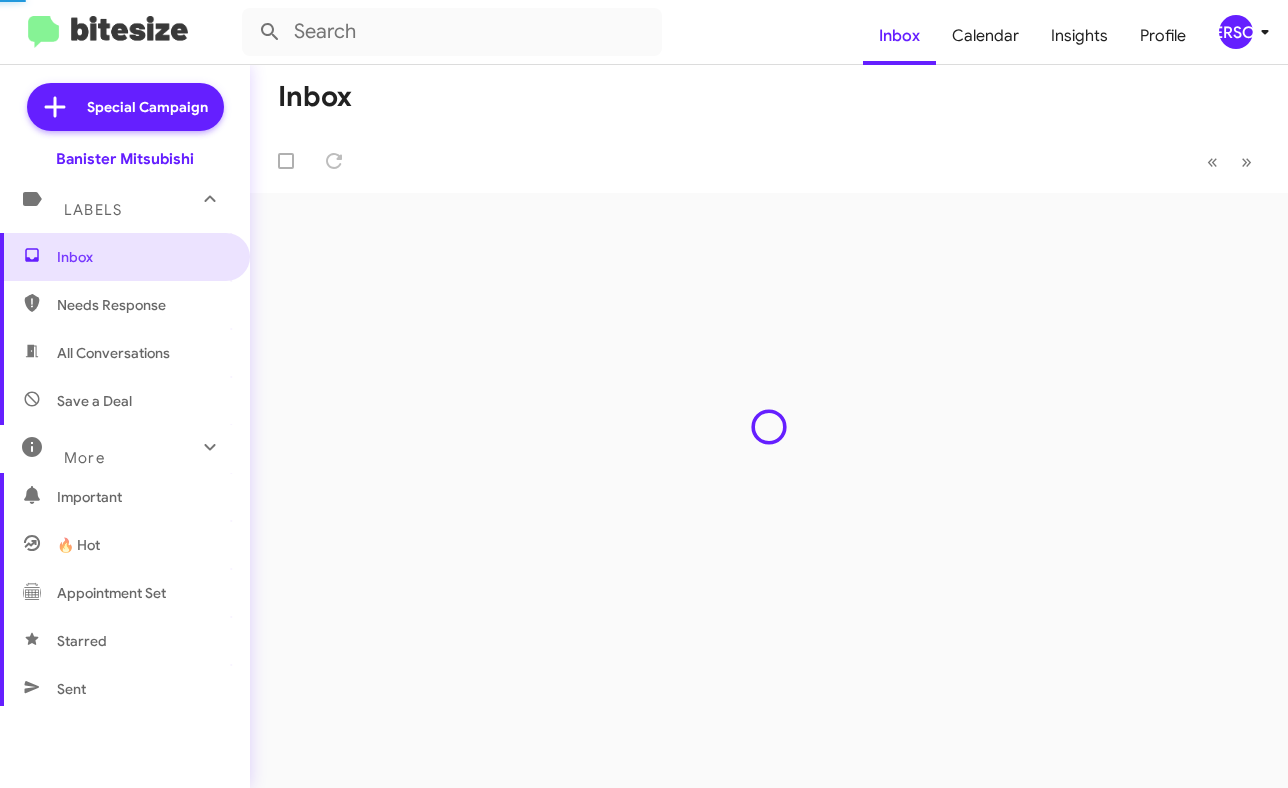 scroll, scrollTop: 0, scrollLeft: 0, axis: both 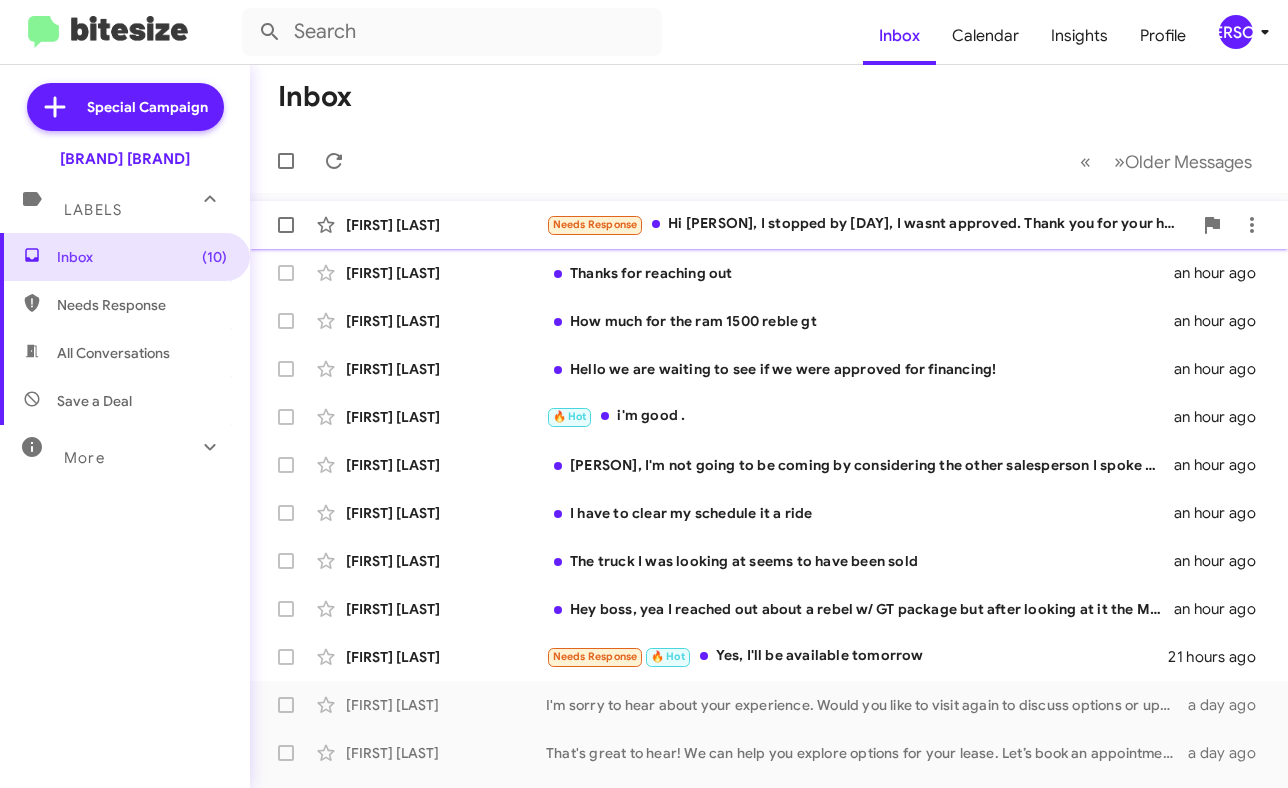 click on "Needs Response   Hi Phil, I stopped by  Wednesday,   I wasnt approved. Thank you for your help." 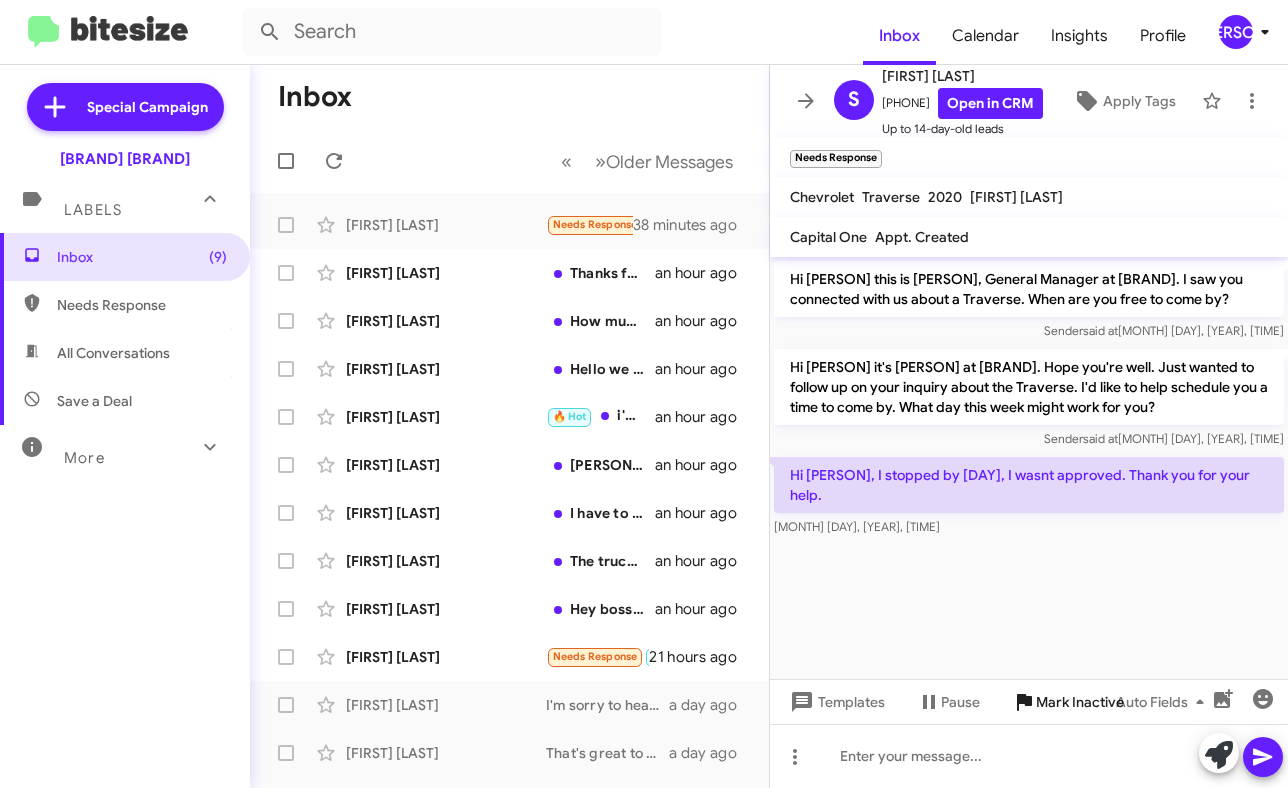 click on "Mark Inactive" 